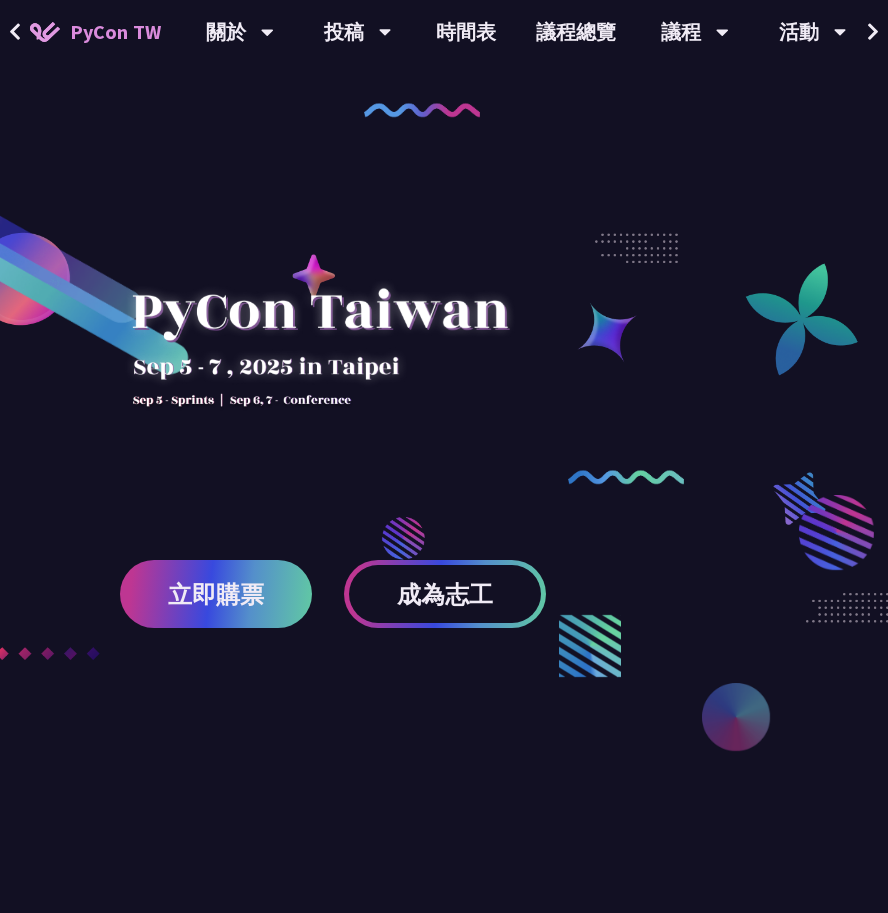 scroll, scrollTop: 0, scrollLeft: 0, axis: both 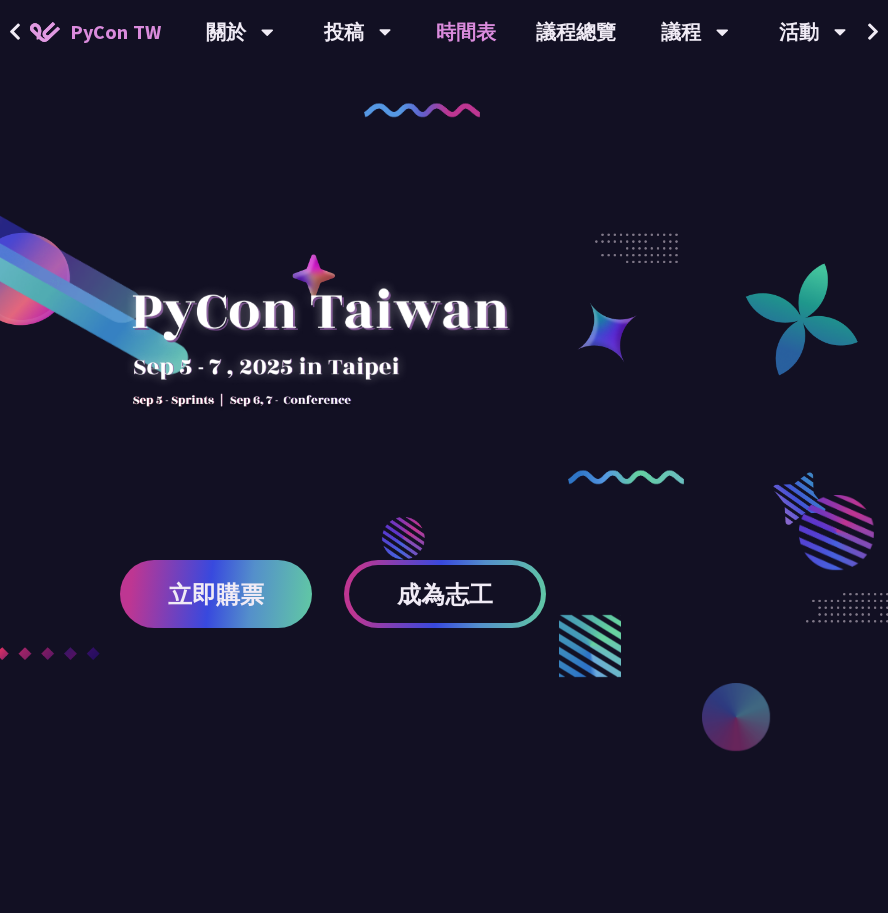 click on "時間表" at bounding box center [466, 32] 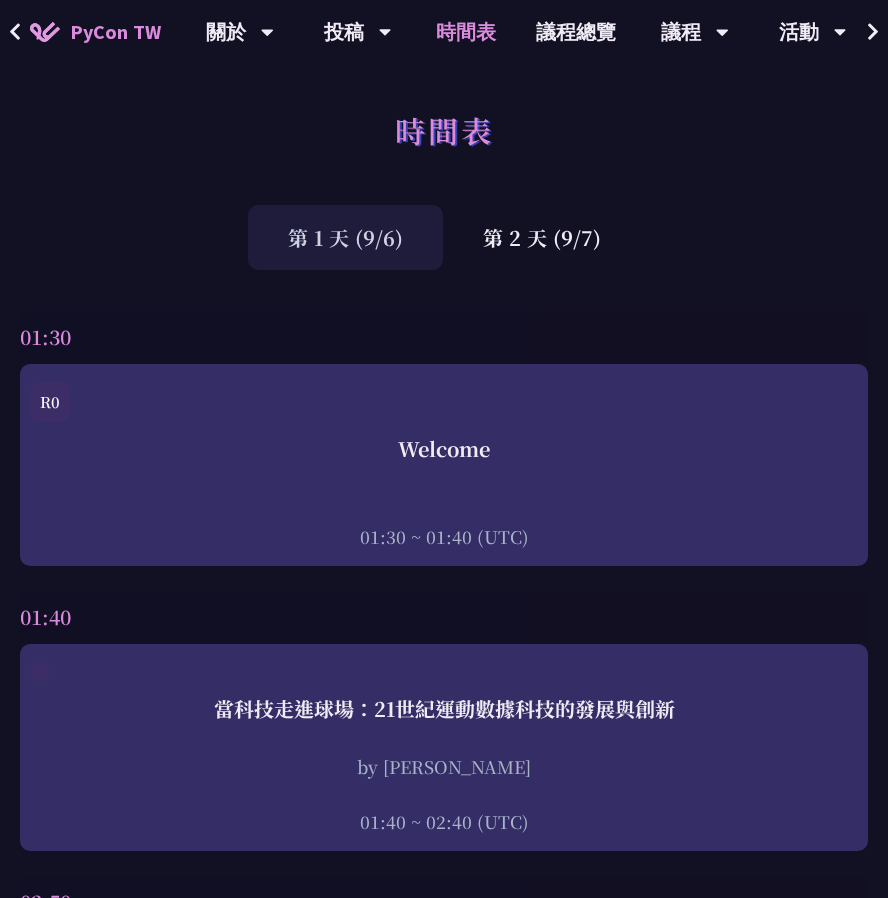scroll, scrollTop: 0, scrollLeft: 0, axis: both 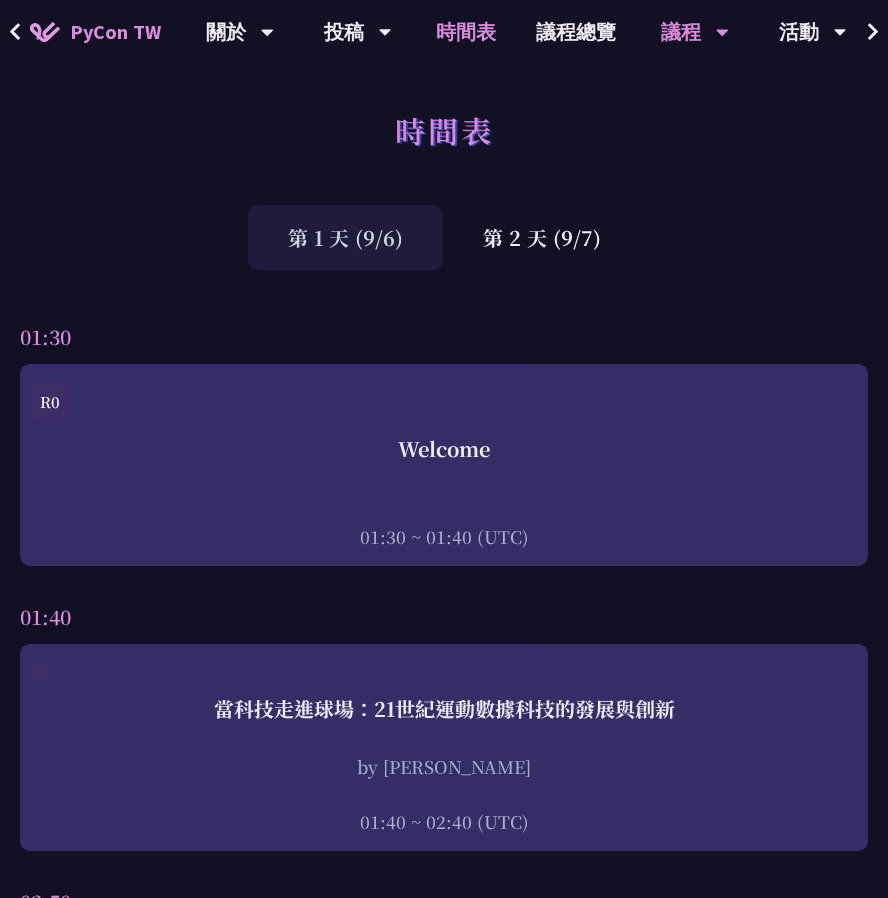 click on "議程" at bounding box center [240, 32] 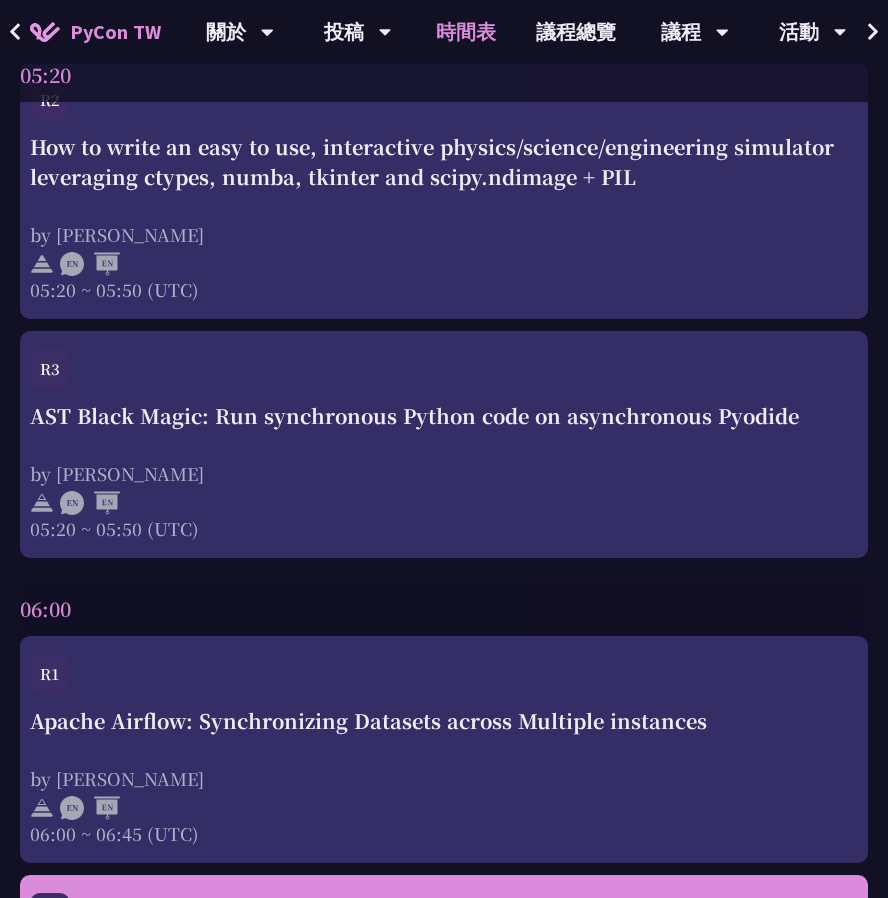 scroll, scrollTop: 5400, scrollLeft: 0, axis: vertical 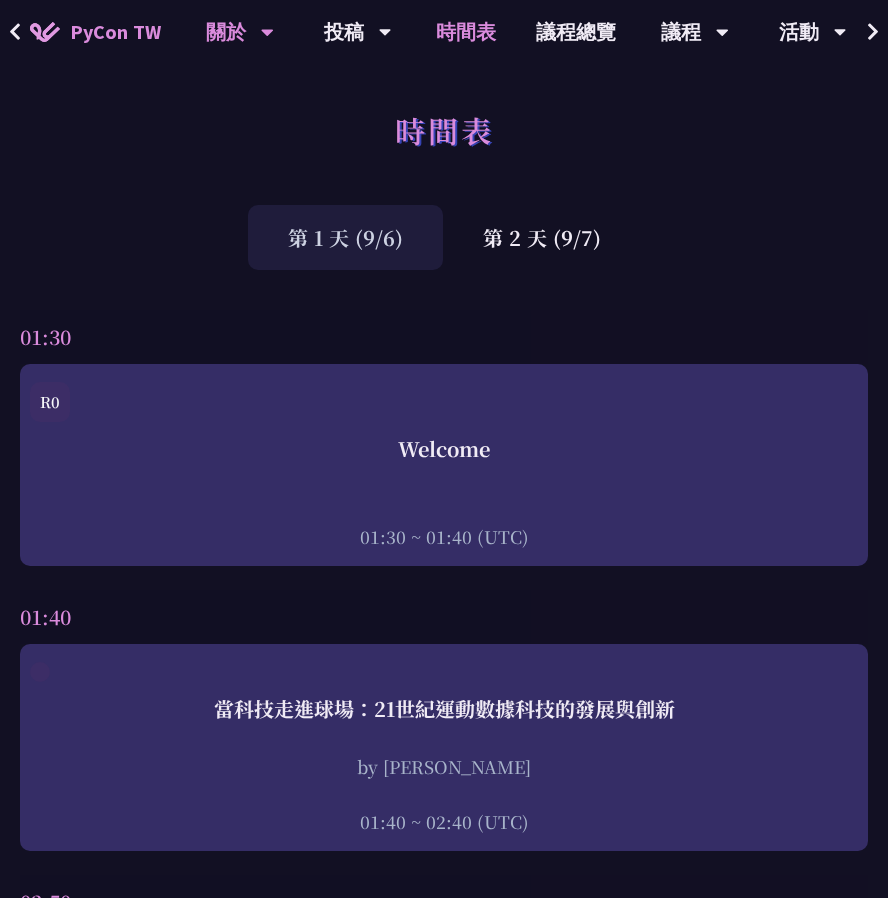 click on "關於" at bounding box center (240, 32) 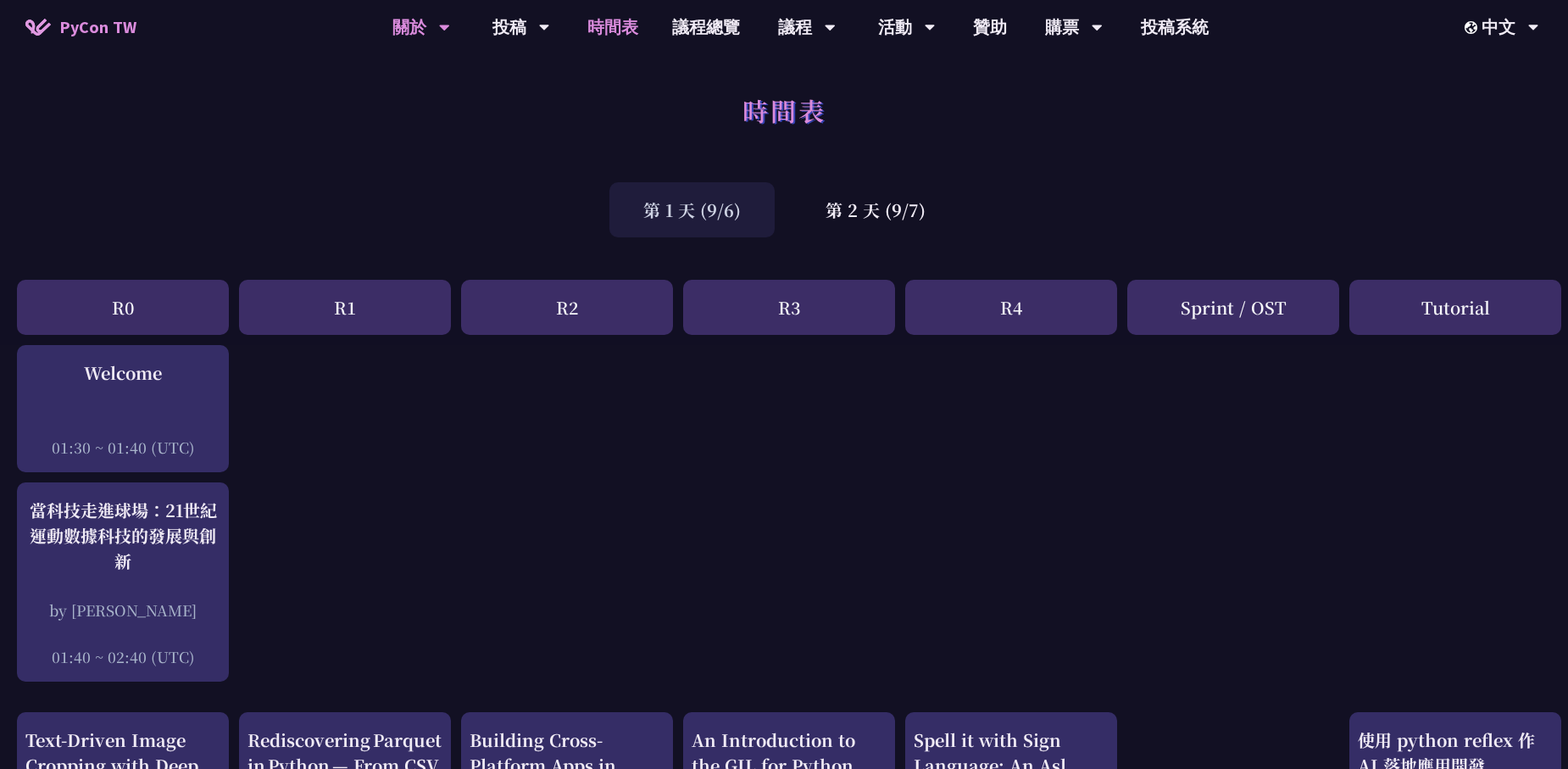 click on "關於" at bounding box center (421, 27) 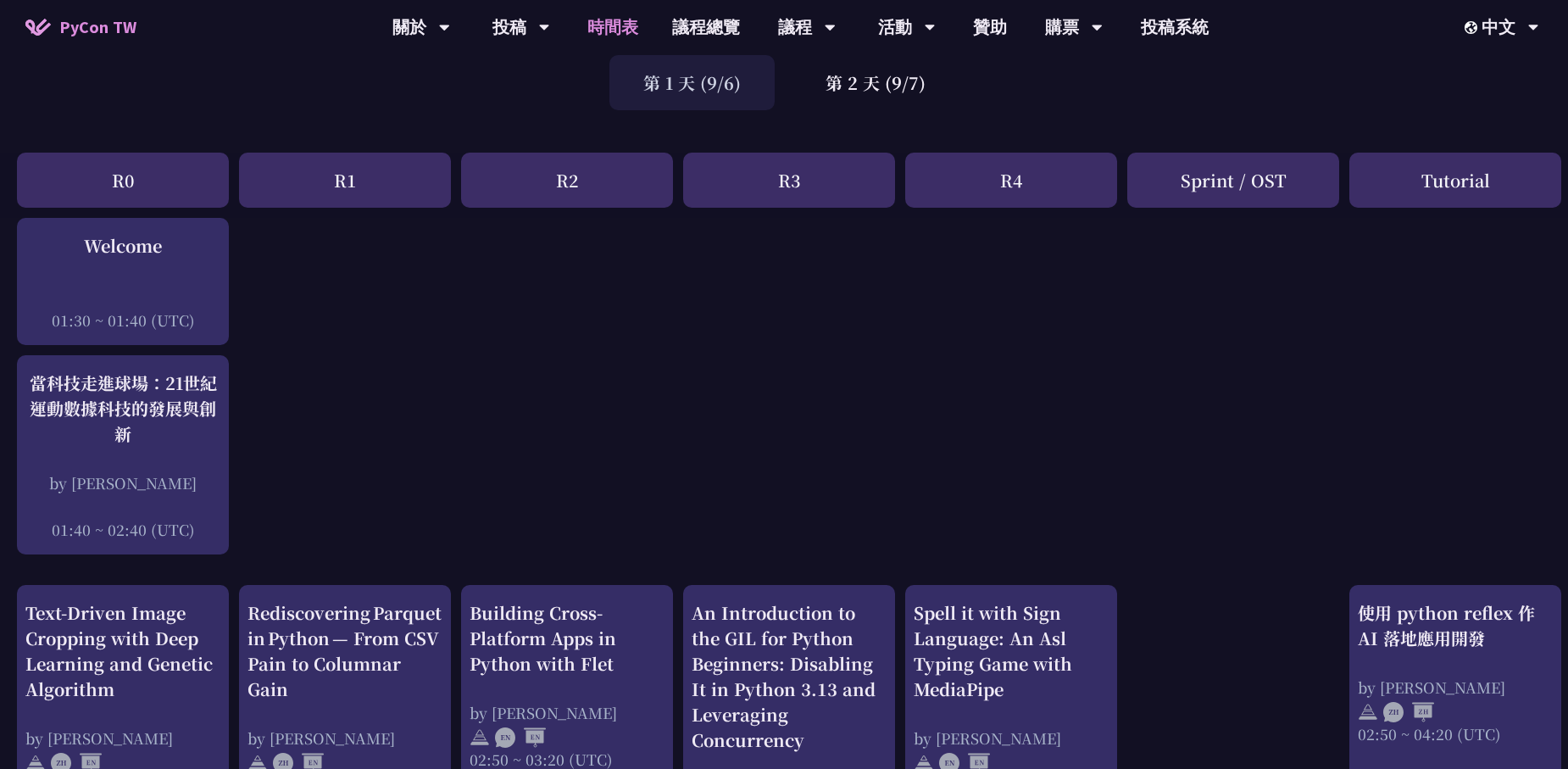 scroll, scrollTop: 0, scrollLeft: 0, axis: both 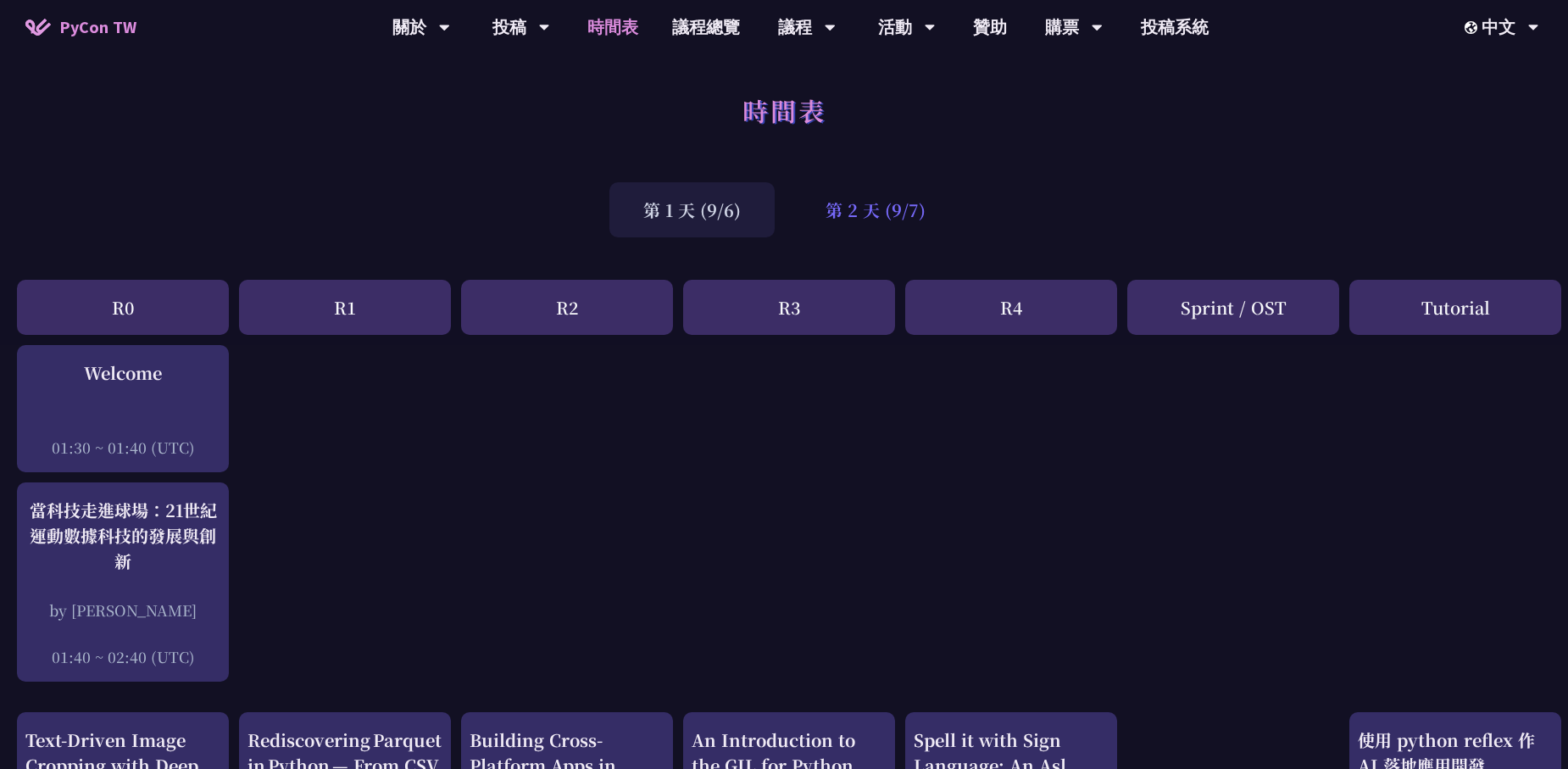 click on "第 2 天 (9/7)" at bounding box center (876, 209) 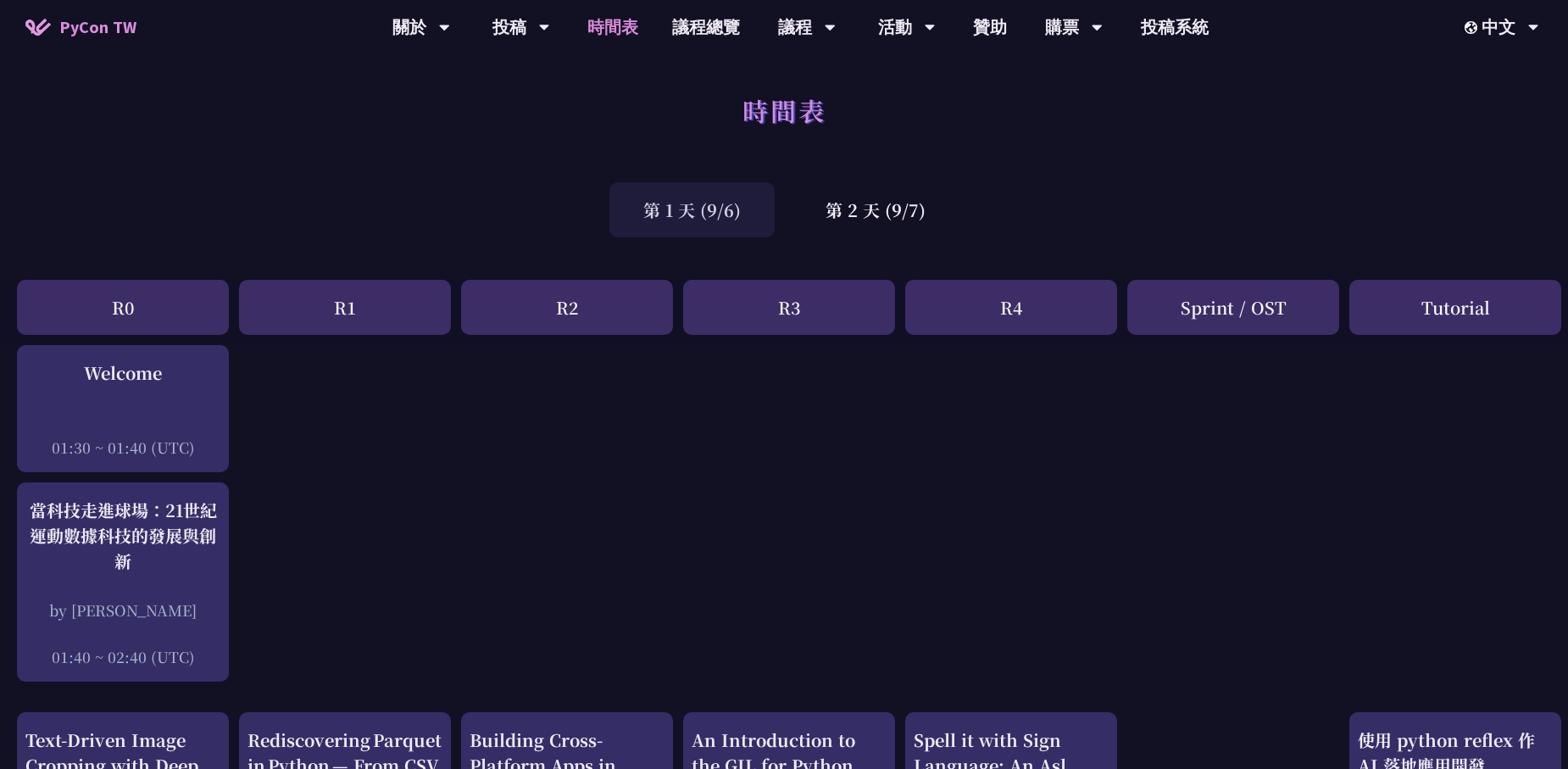 drag, startPoint x: 818, startPoint y: 114, endPoint x: 789, endPoint y: 189, distance: 80.41144 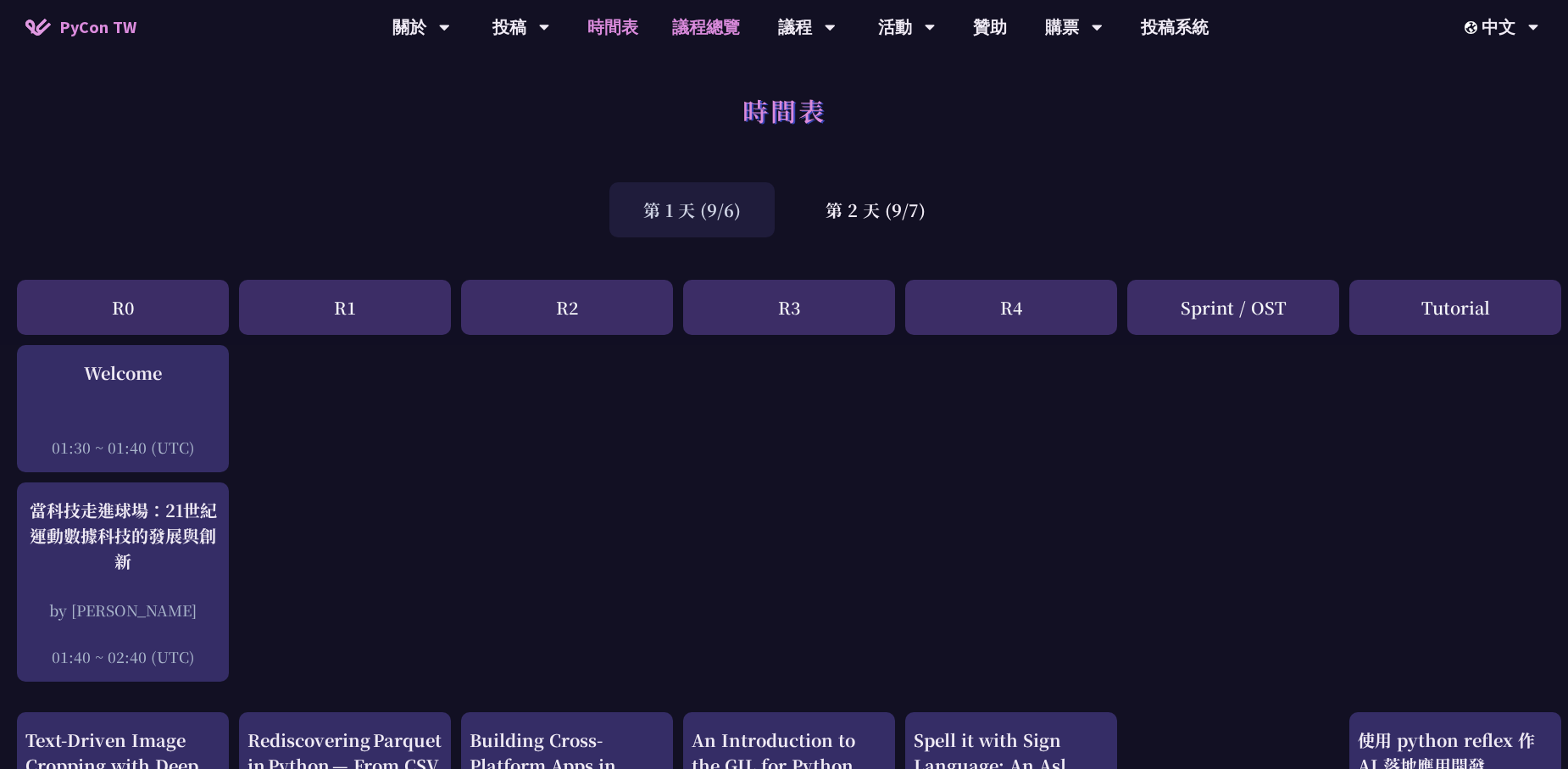 click on "議程總覽" at bounding box center (706, 27) 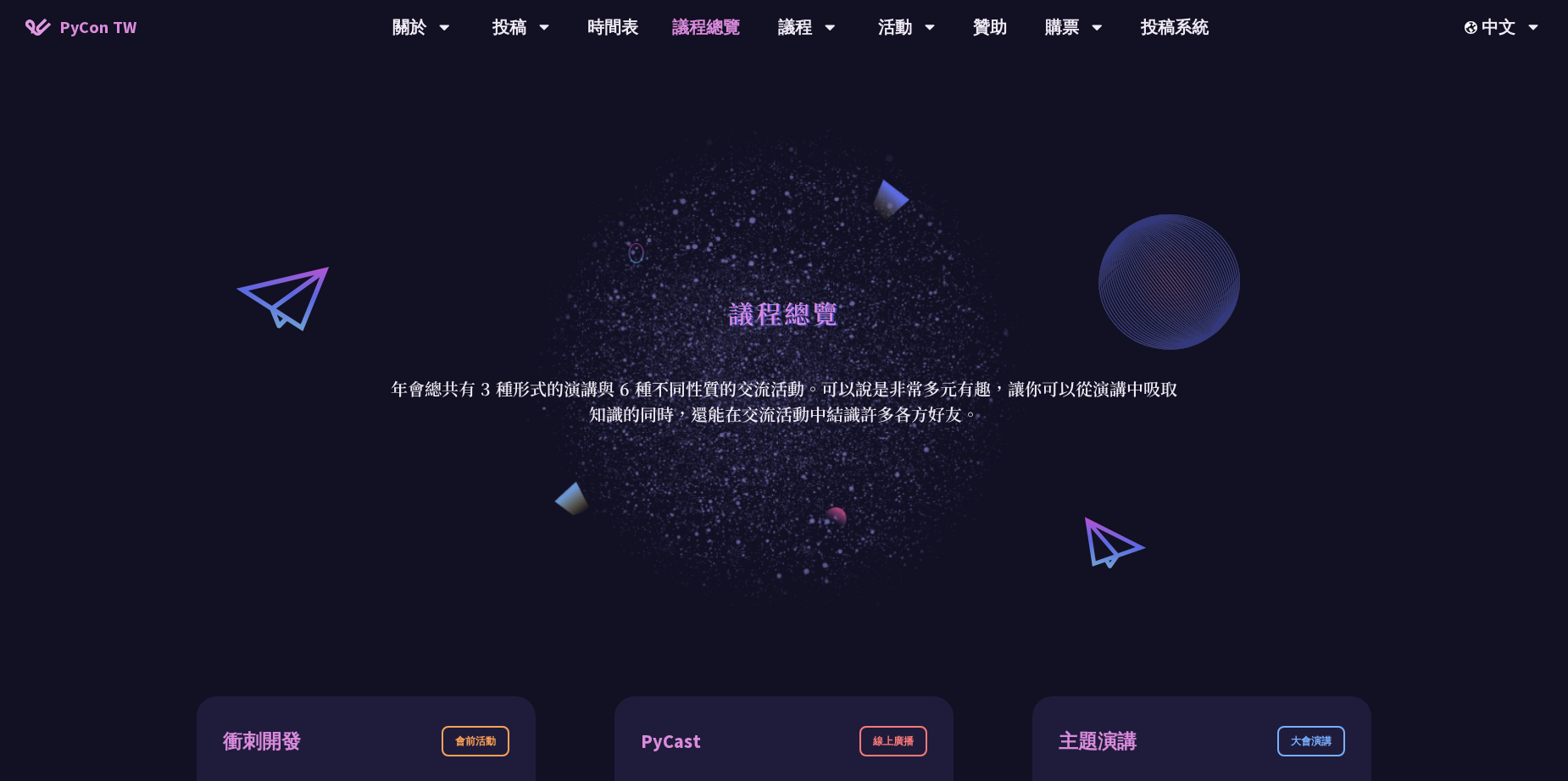 scroll, scrollTop: 0, scrollLeft: 0, axis: both 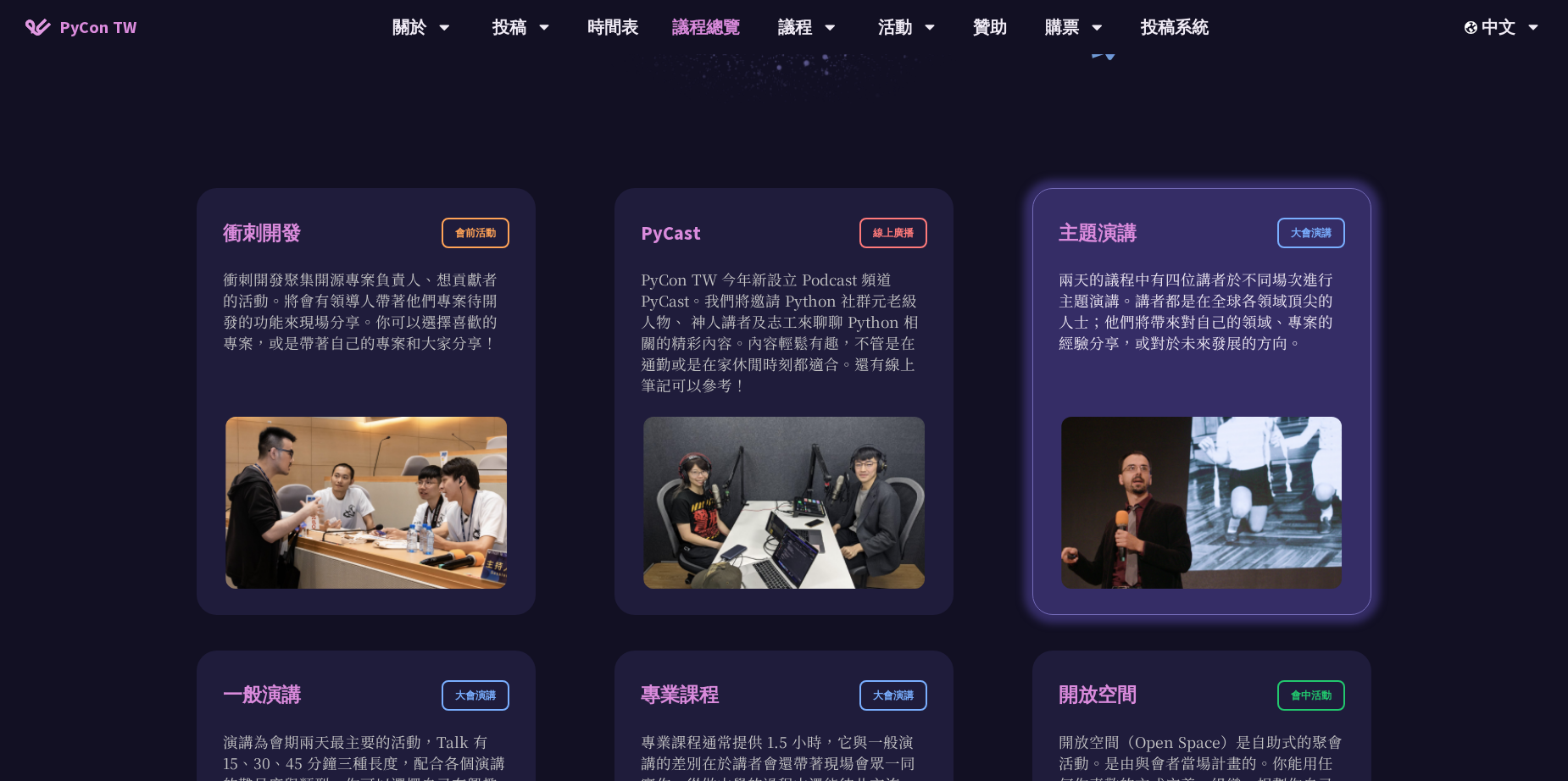 click on "主題演講   大會演講
兩天的議程中有四位講者於不同場次進行主題演講。講者都是在全球各領域頂尖的人士；他們將帶來對自己的領域、專案的經驗分享，或對於未來發展的方向。" at bounding box center [1202, 402] 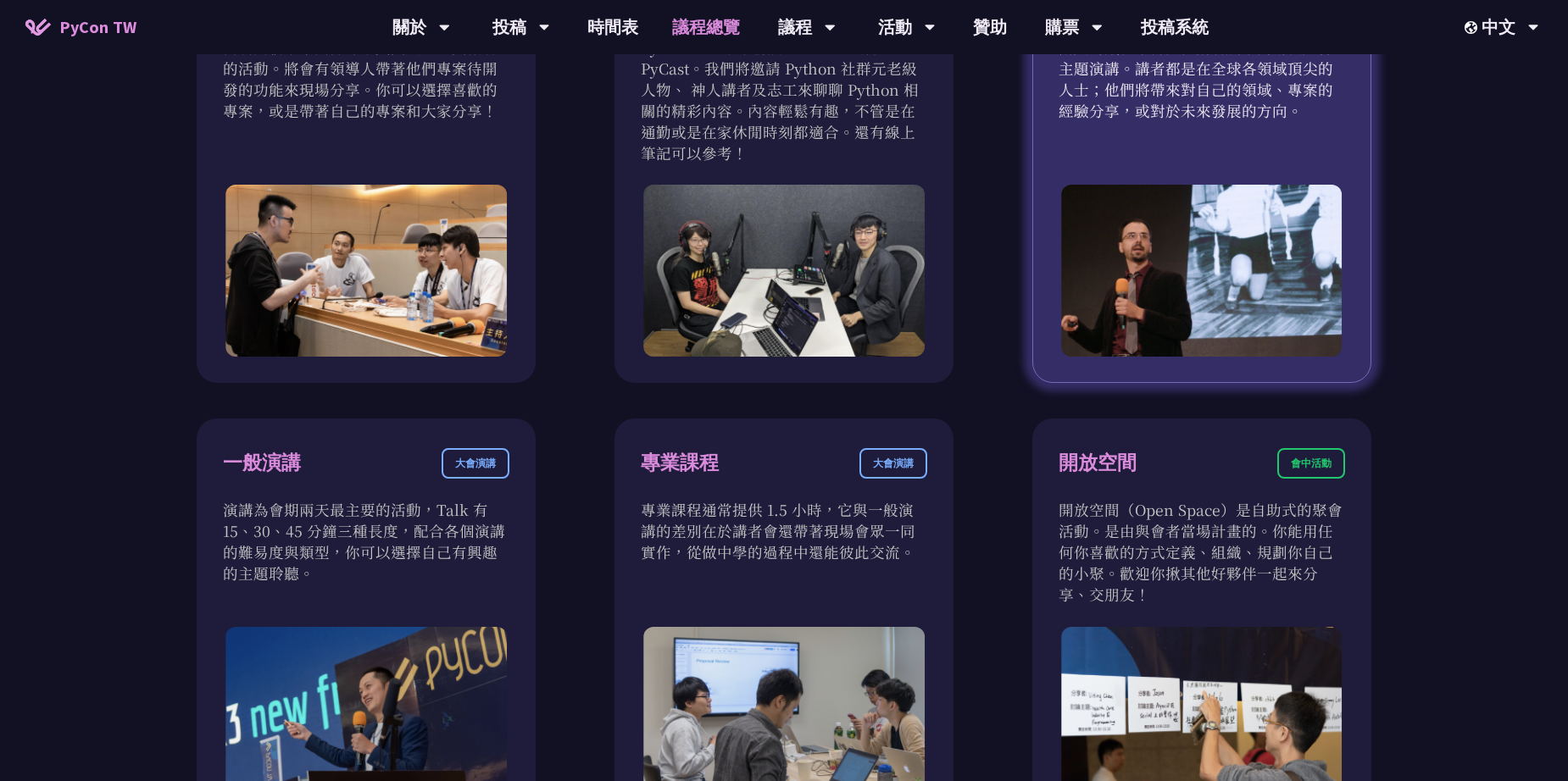 scroll, scrollTop: 762, scrollLeft: 0, axis: vertical 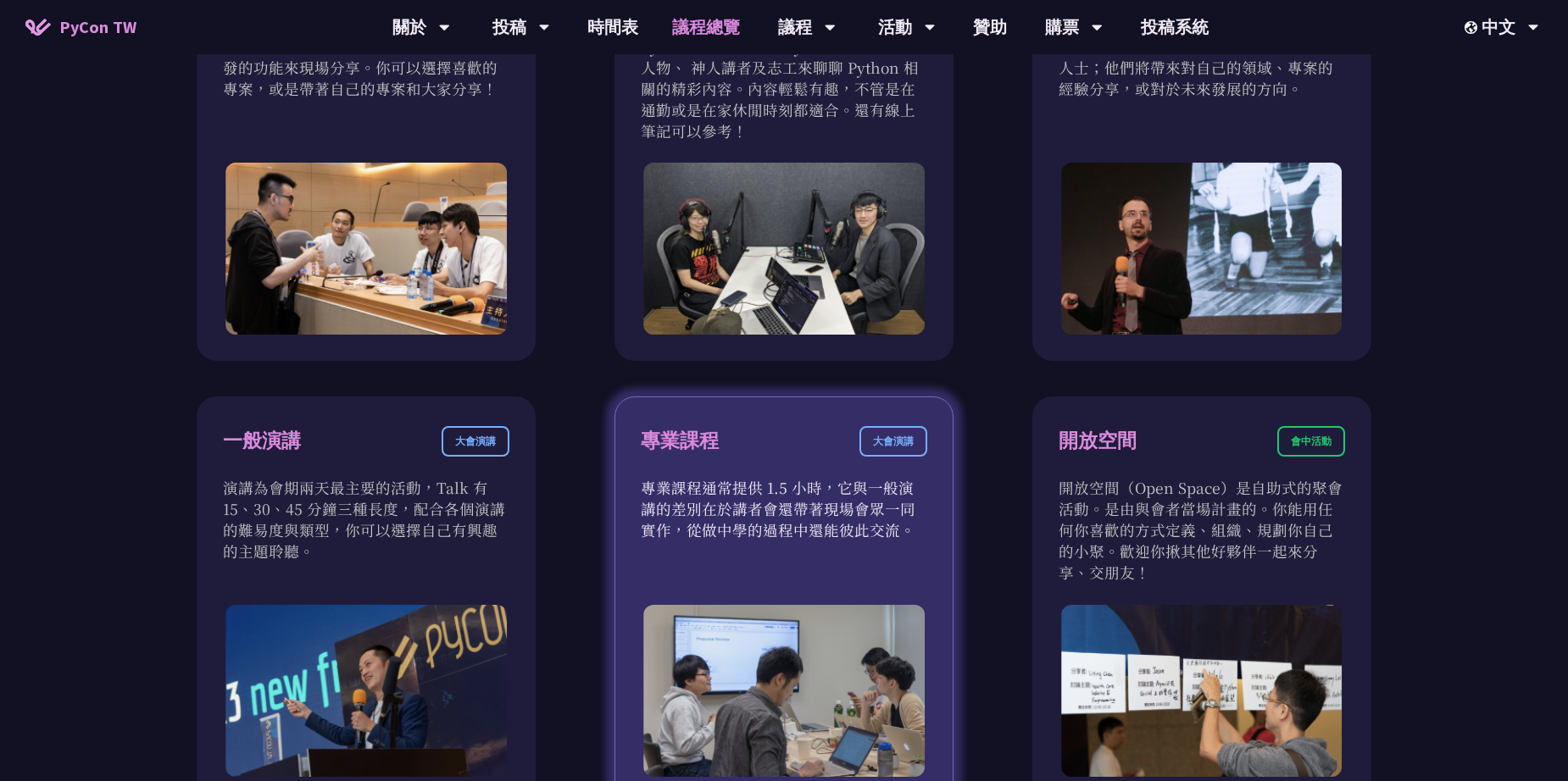 click on "專業課程   大會演講" at bounding box center (784, 451) 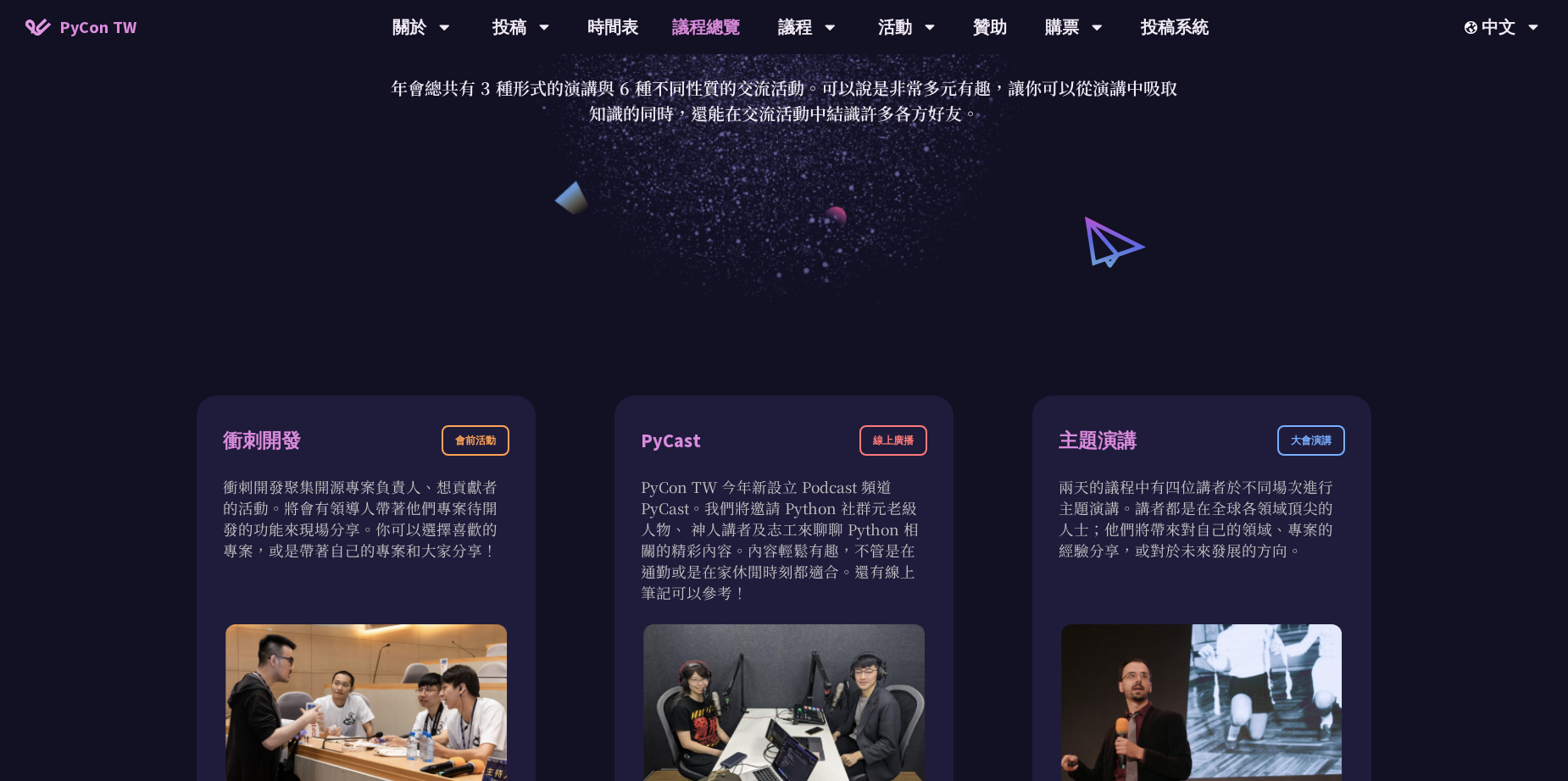 scroll, scrollTop: 169, scrollLeft: 0, axis: vertical 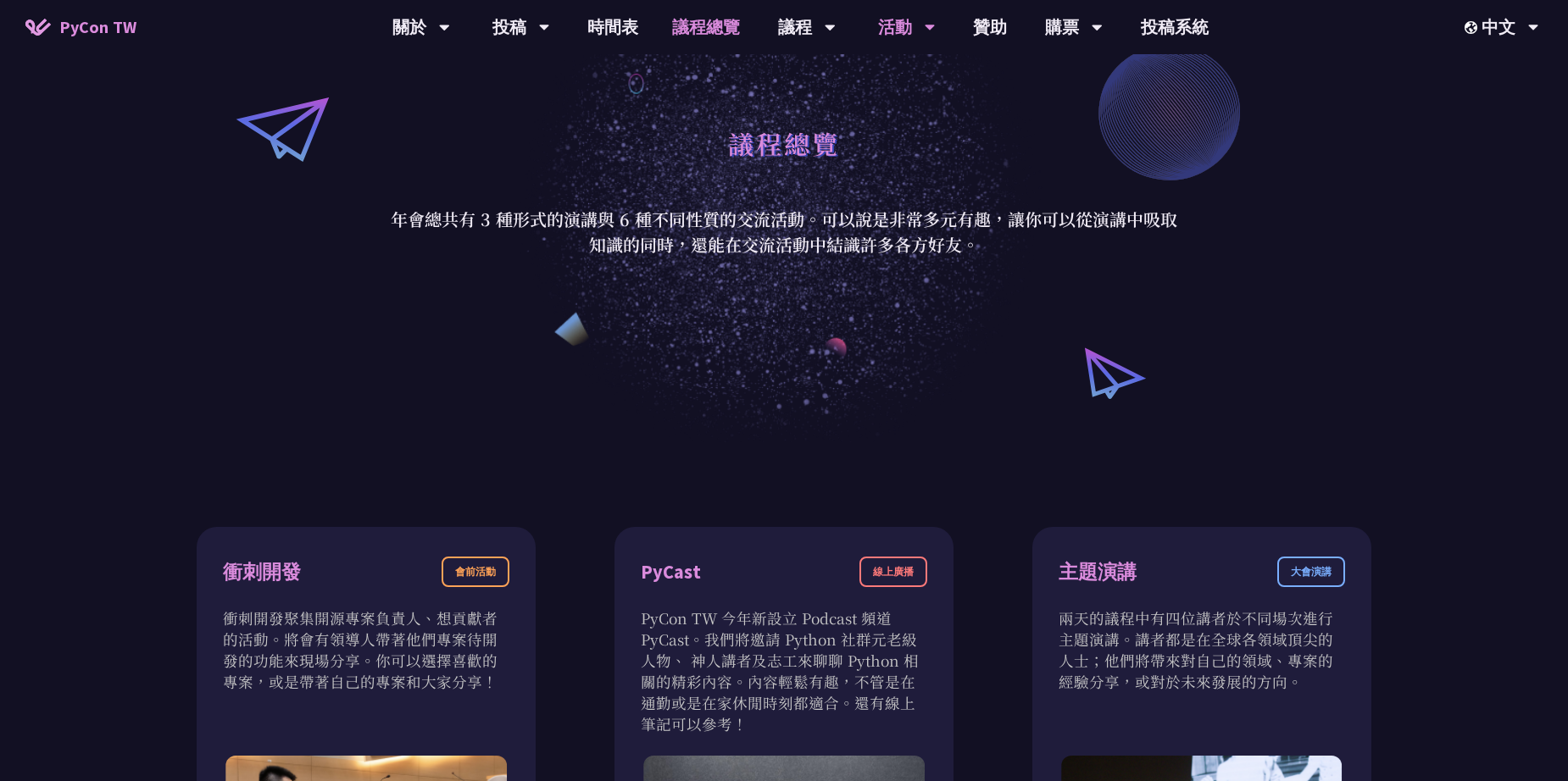 click on "活動
衝刺開發
開放空間
閃電秀" at bounding box center [907, 27] 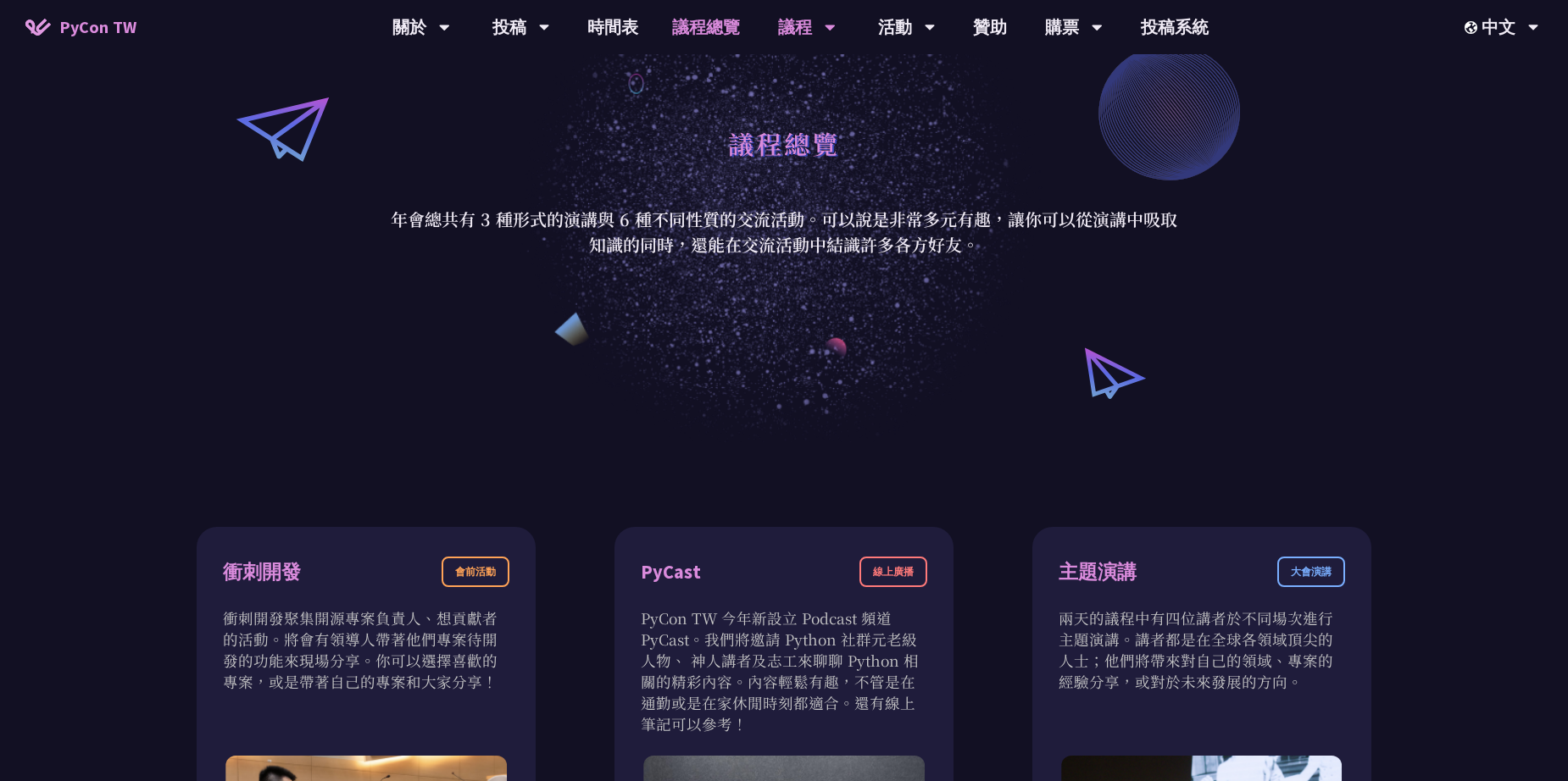 click on "議程" at bounding box center [421, 27] 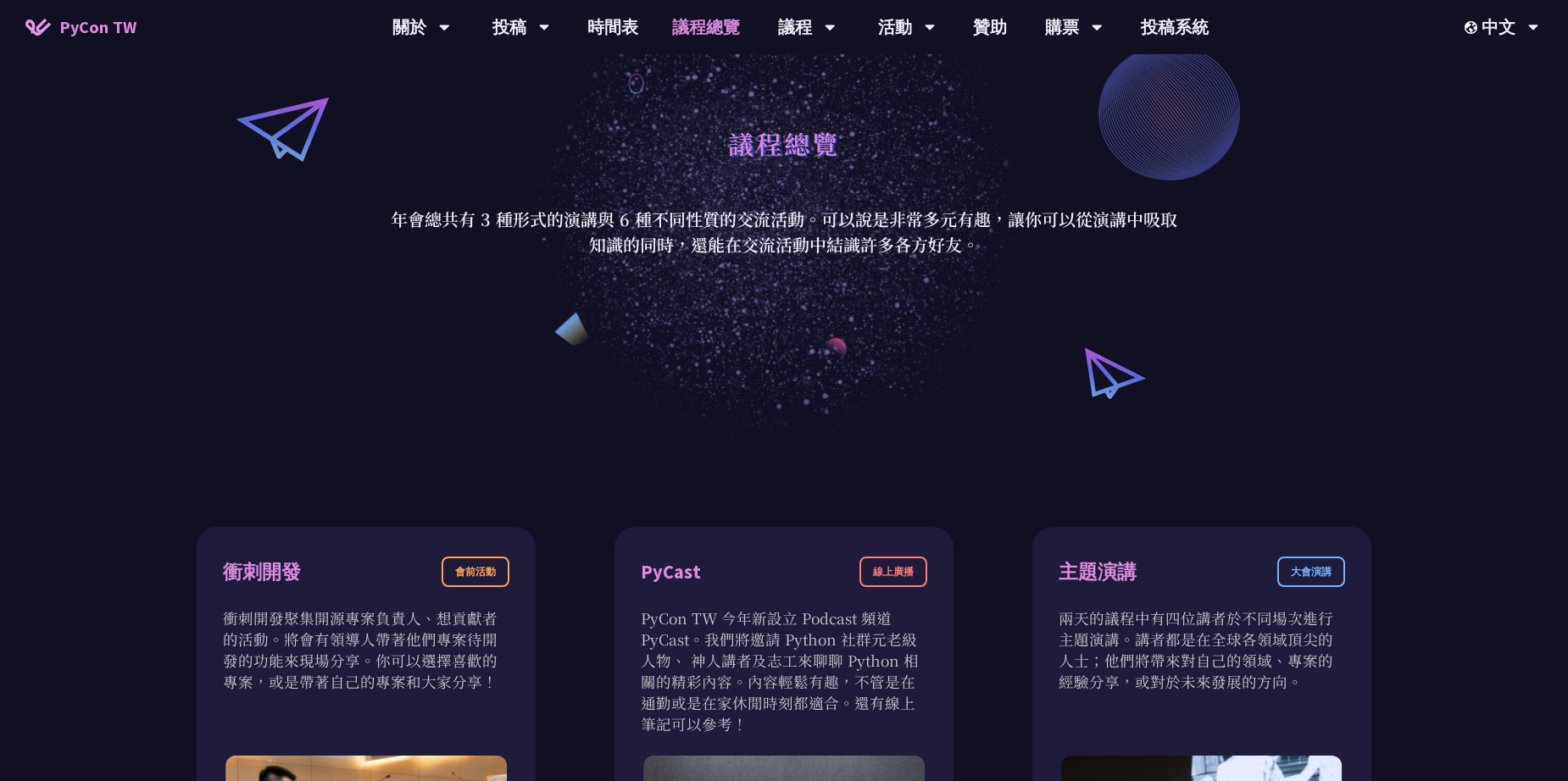 click on "時間表" at bounding box center (613, 27) 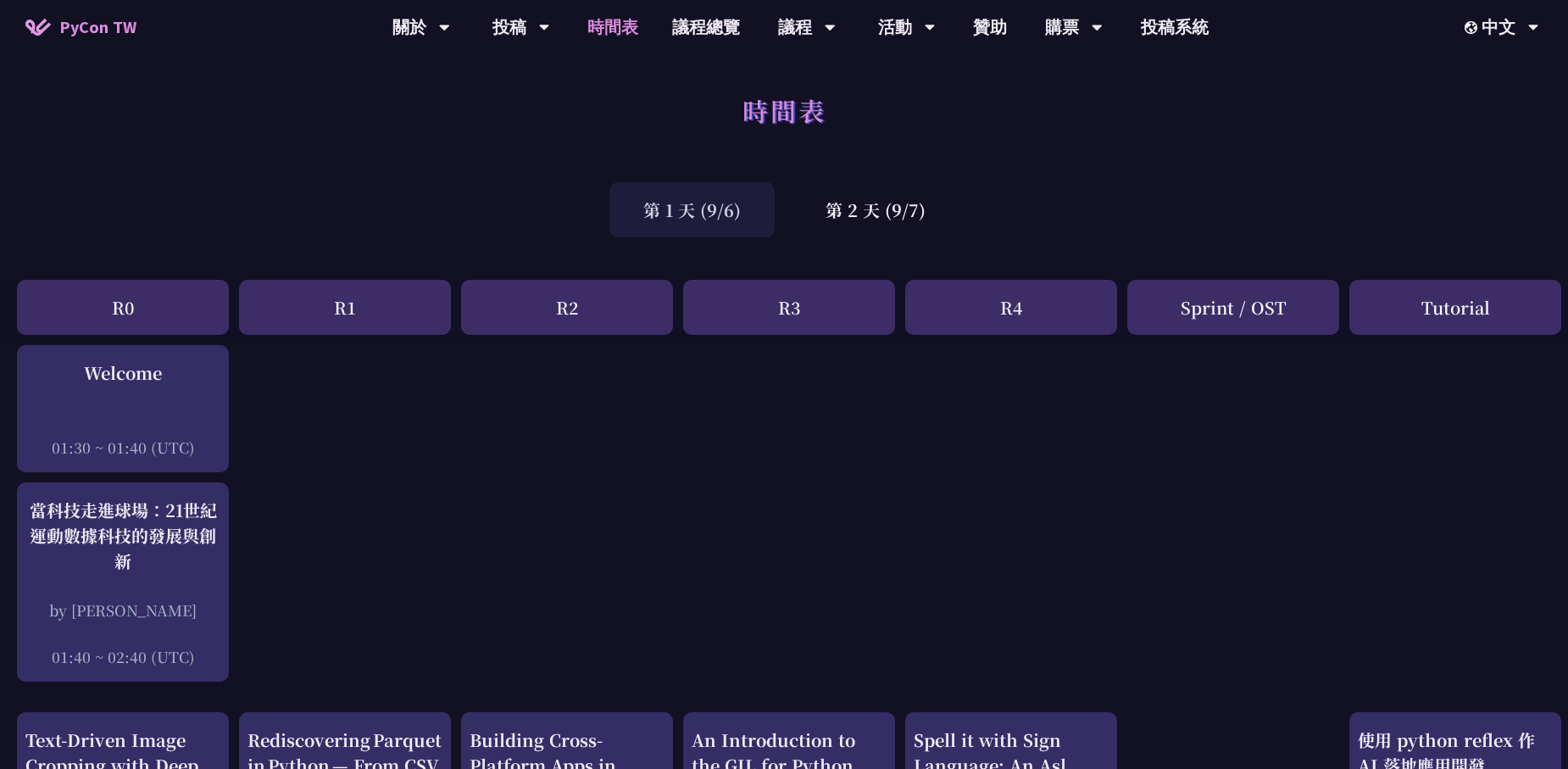 scroll, scrollTop: 0, scrollLeft: 0, axis: both 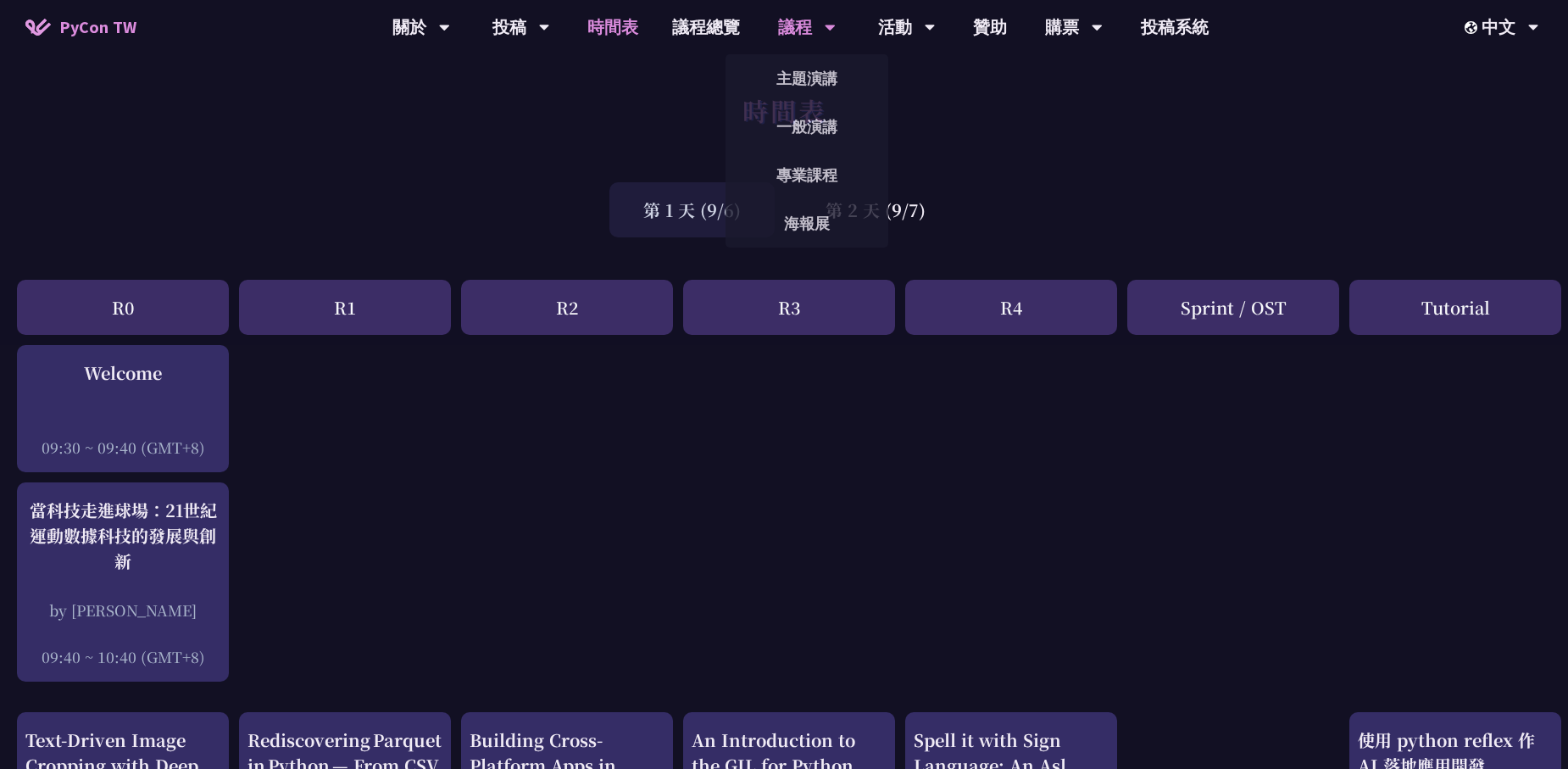 click 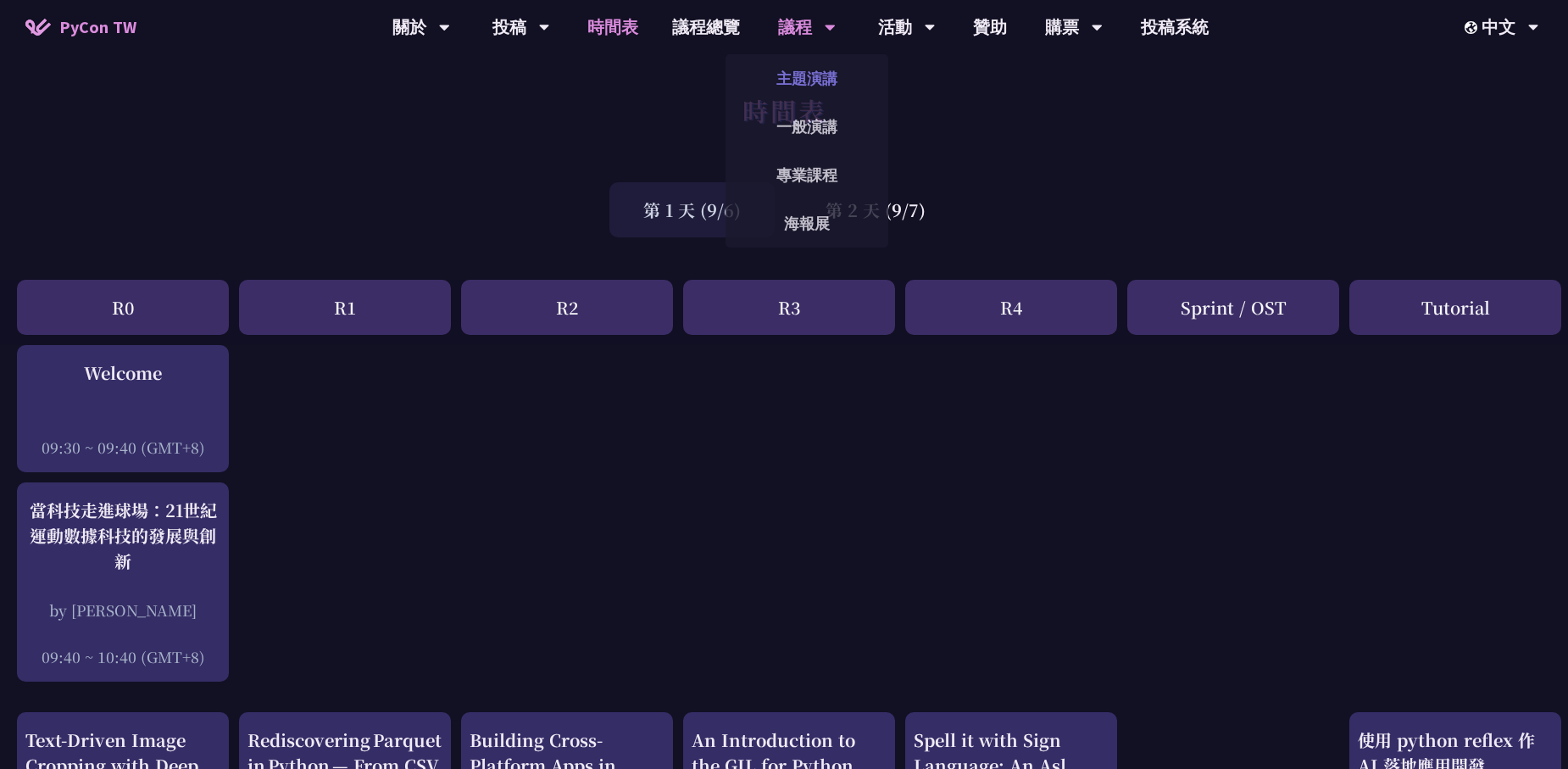 click on "主題演講" at bounding box center (807, 78) 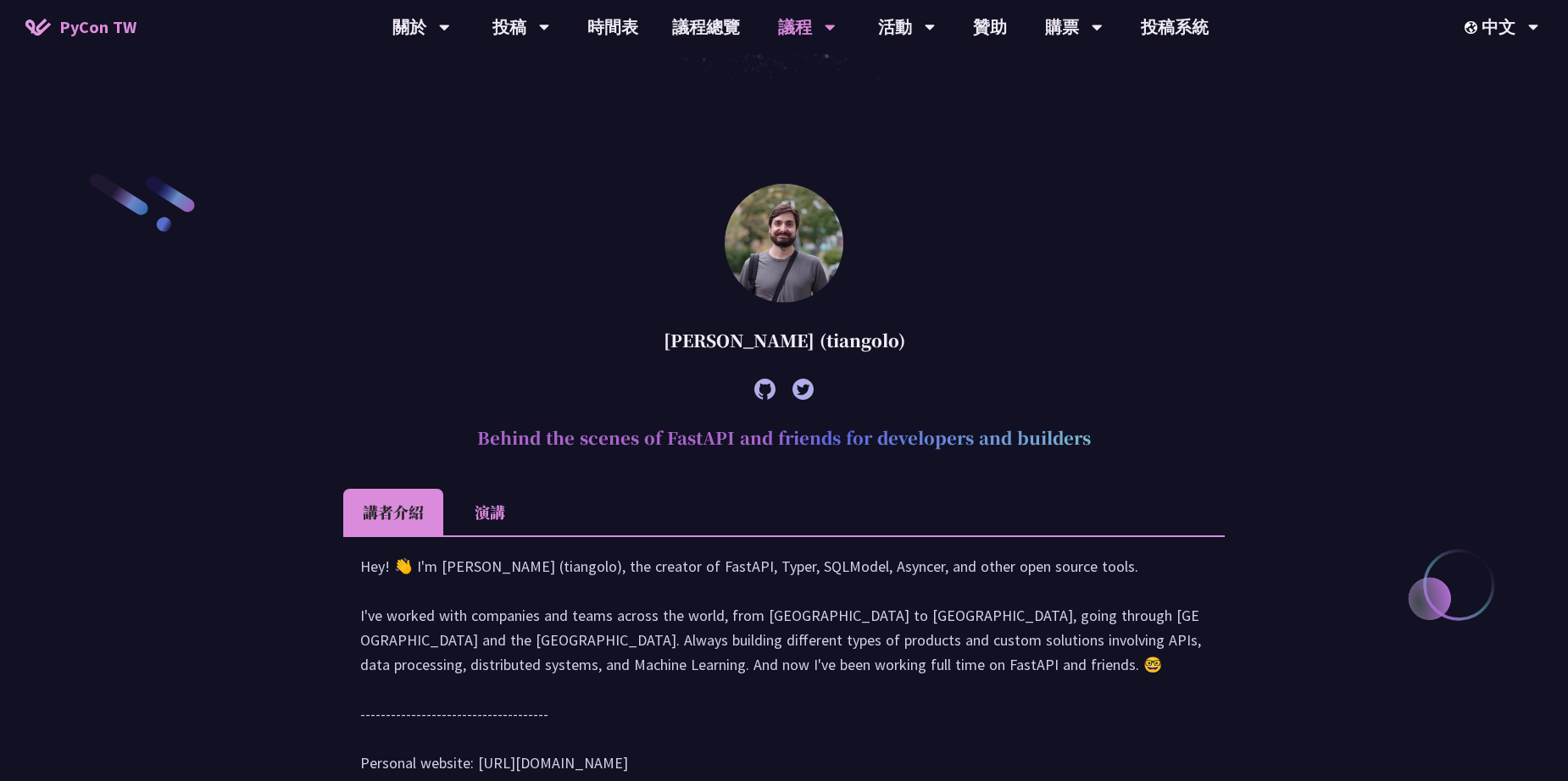 scroll, scrollTop: 508, scrollLeft: 0, axis: vertical 